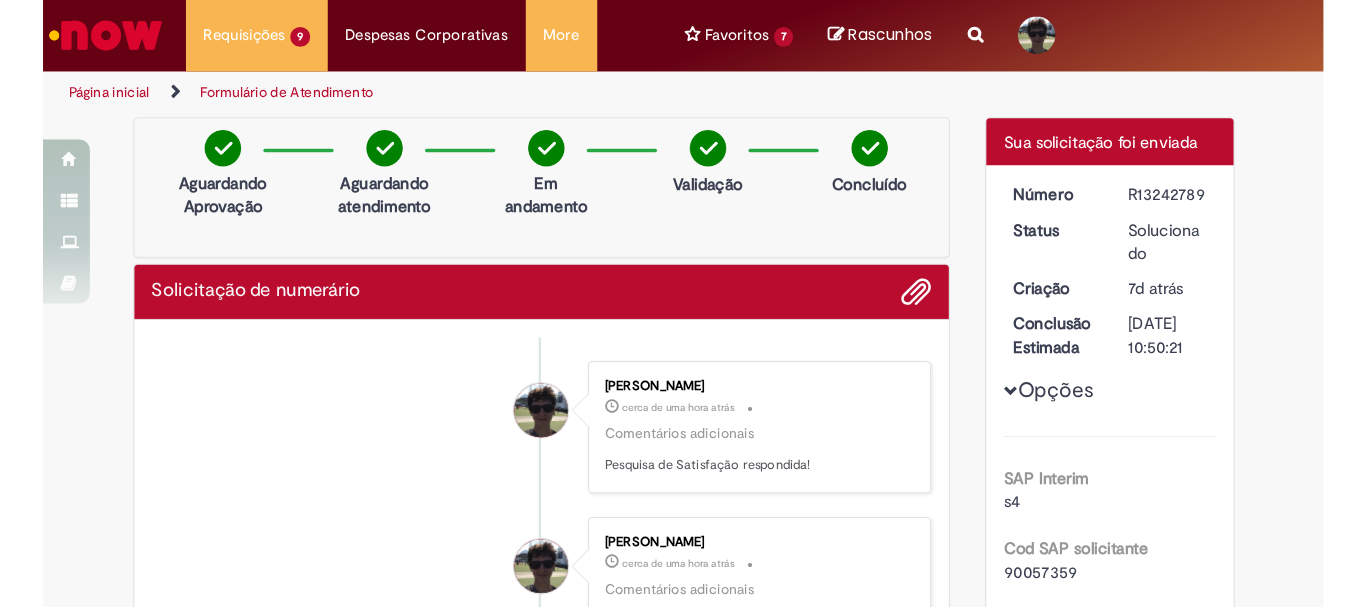 scroll, scrollTop: 0, scrollLeft: 0, axis: both 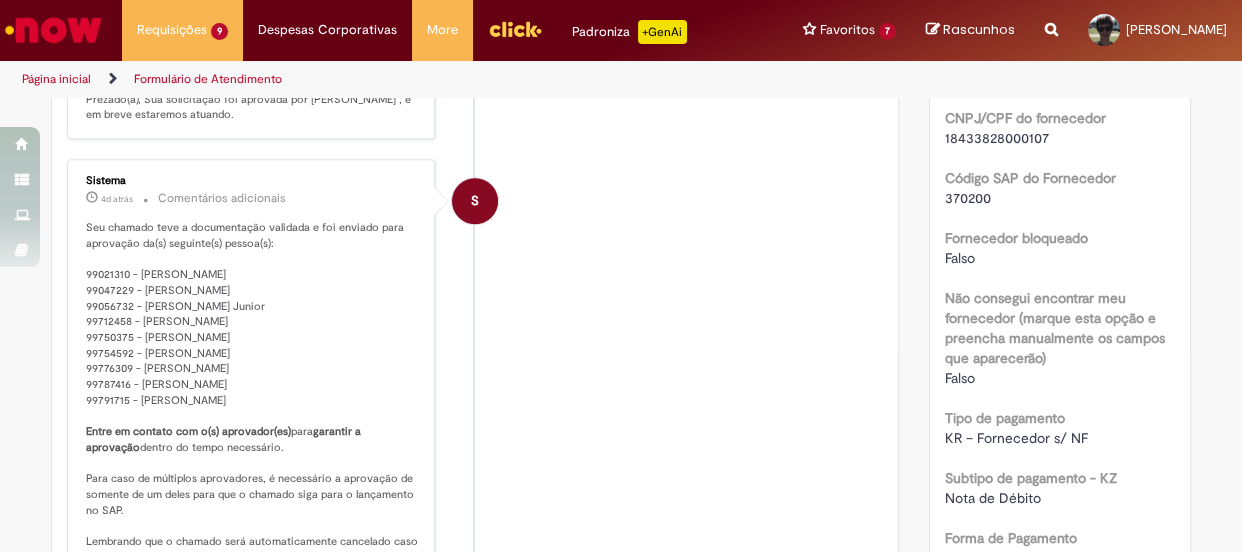 drag, startPoint x: 259, startPoint y: 360, endPoint x: 74, endPoint y: 356, distance: 185.04324 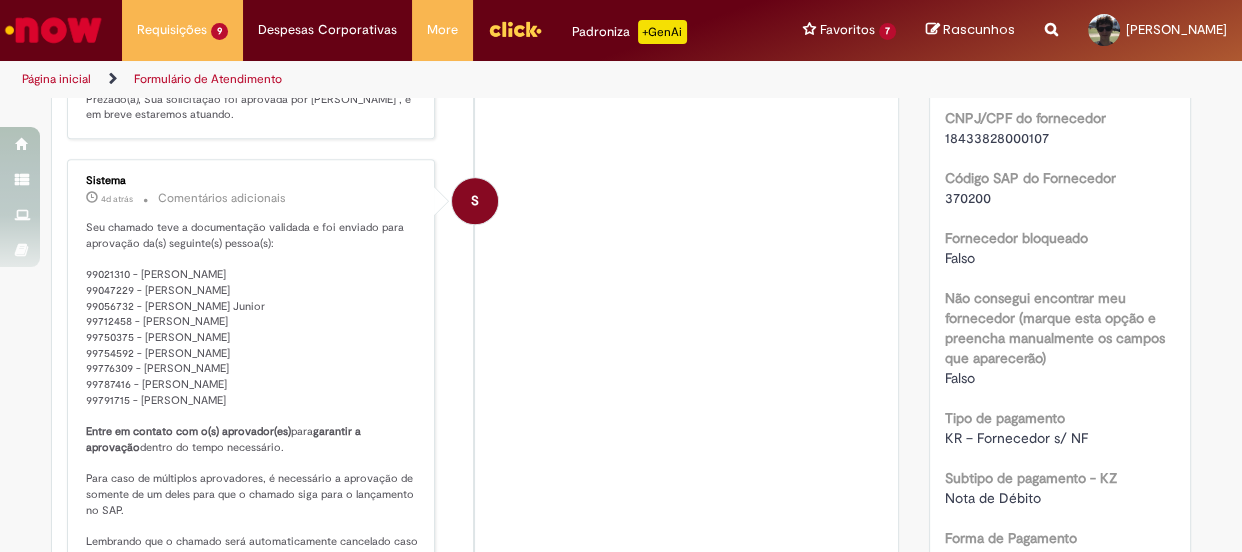 scroll, scrollTop: 1000, scrollLeft: 0, axis: vertical 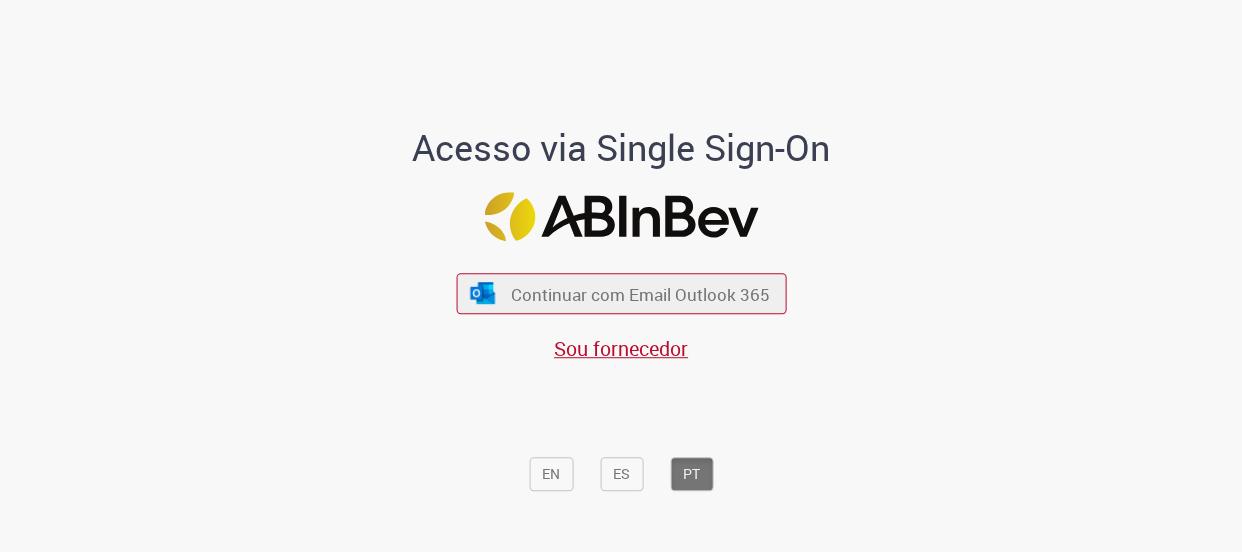 click on "Continuar com Email Outlook 365
Sou fornecedor" at bounding box center [621, 307] 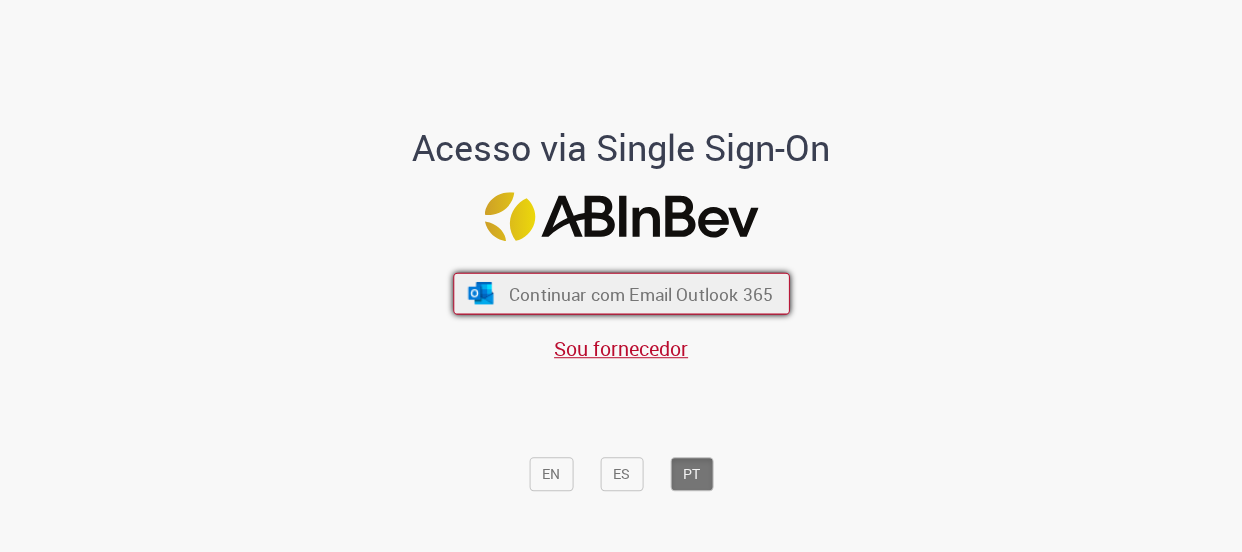 click on "Continuar com Email Outlook 365" at bounding box center [621, 294] 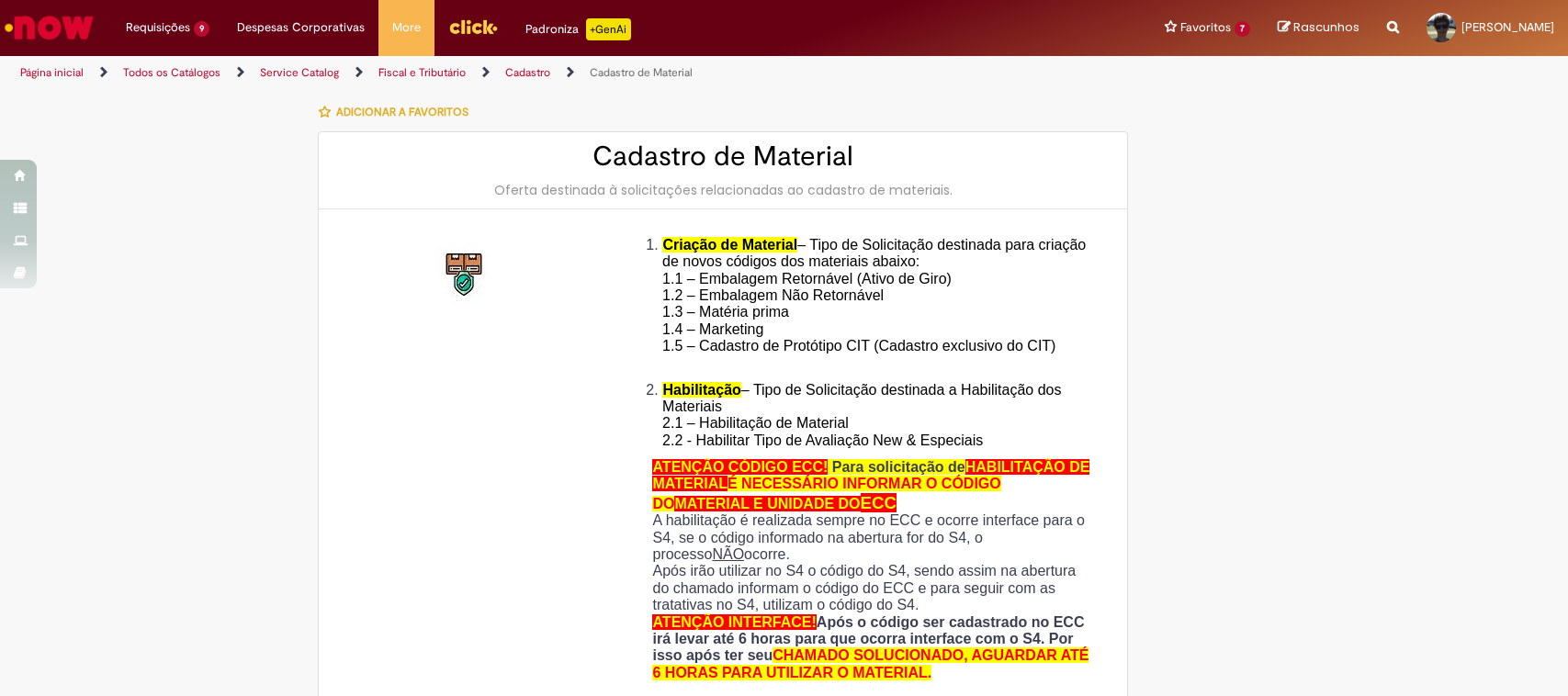 scroll, scrollTop: 0, scrollLeft: 0, axis: both 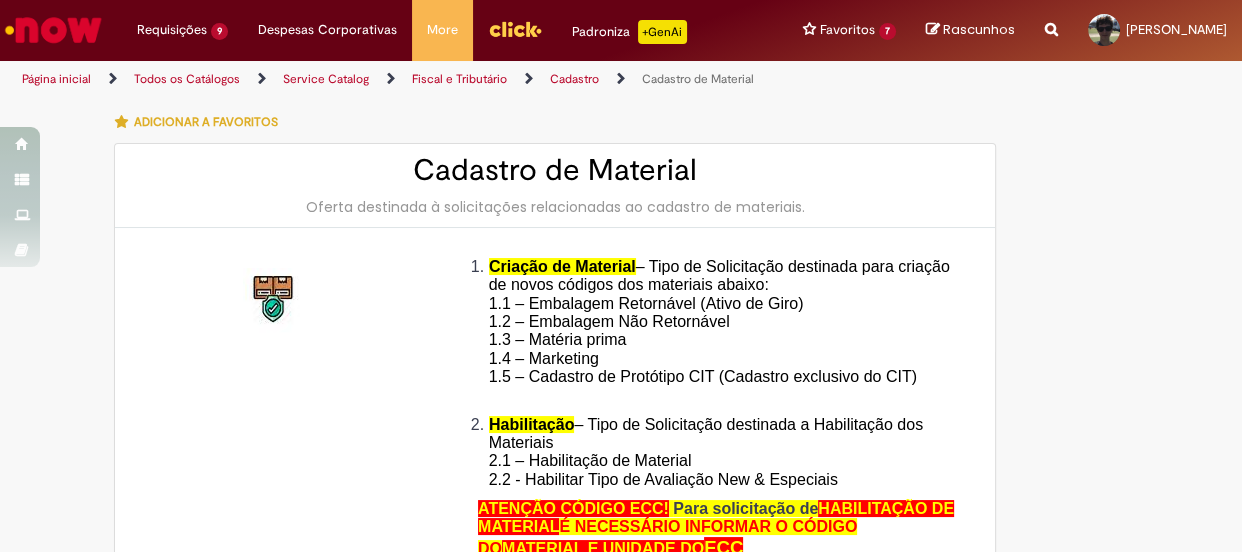 type on "********" 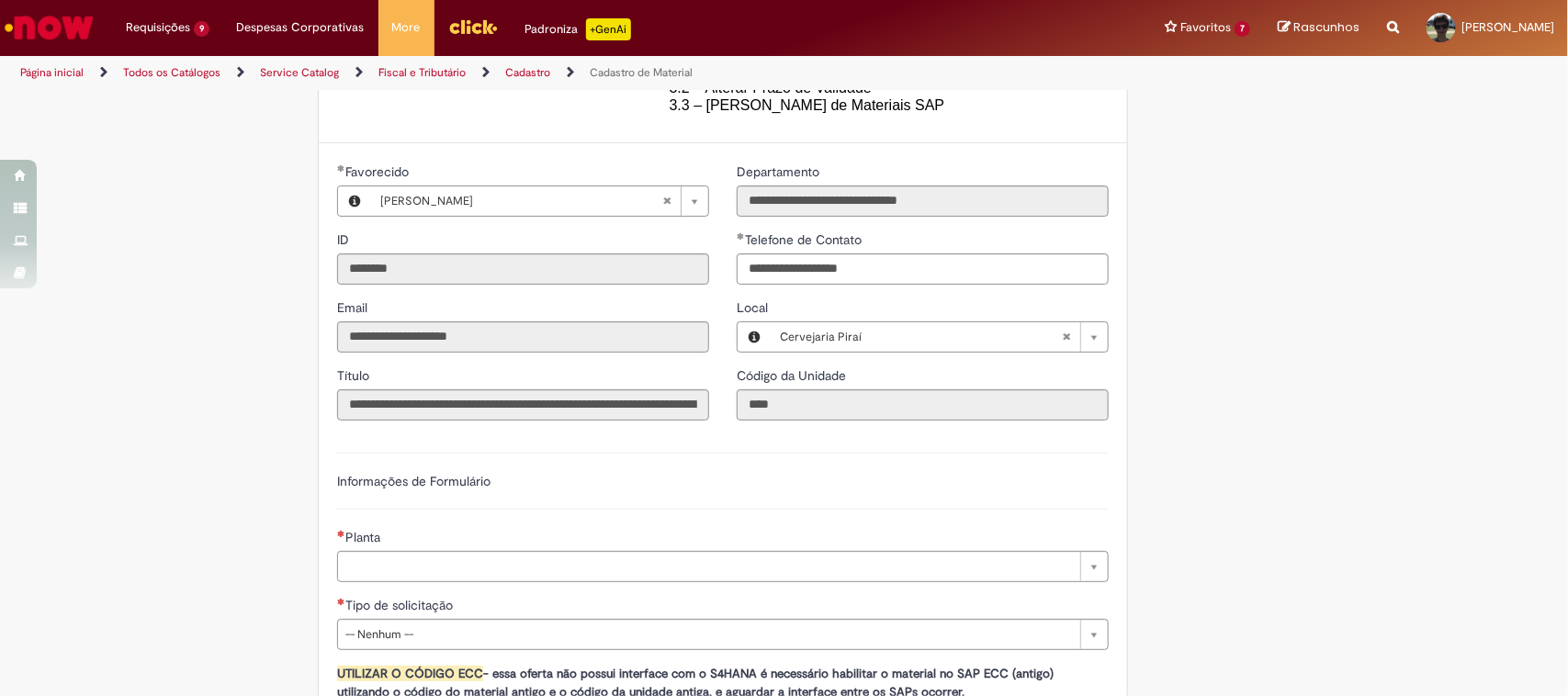 scroll, scrollTop: 918, scrollLeft: 0, axis: vertical 